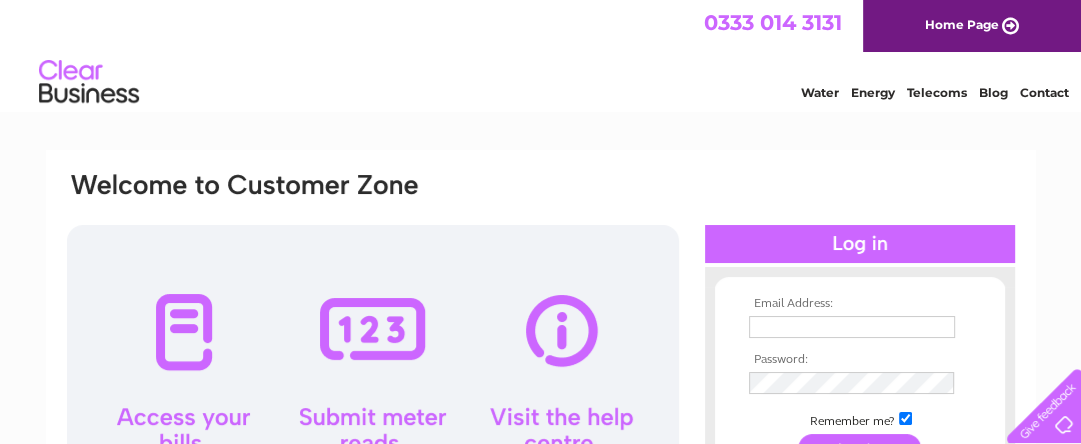 scroll, scrollTop: 0, scrollLeft: 0, axis: both 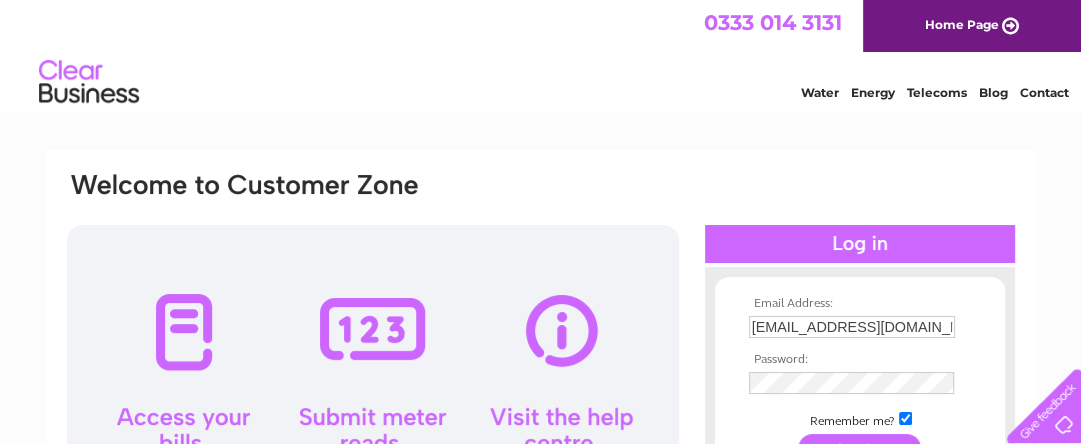 click at bounding box center (860, 244) 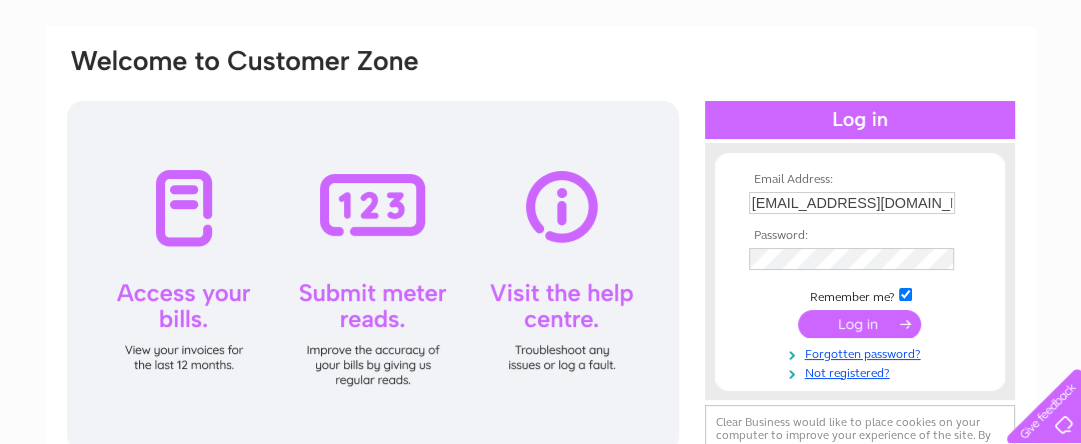 scroll, scrollTop: 128, scrollLeft: 0, axis: vertical 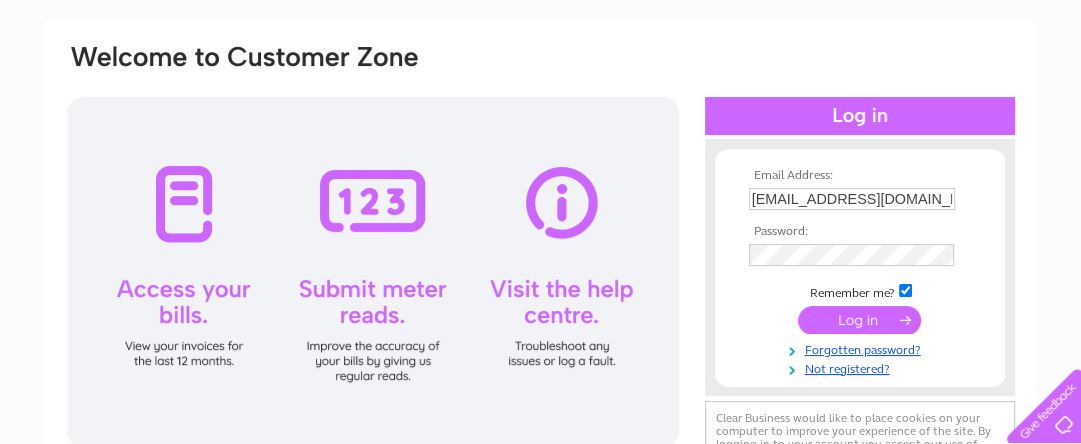 click at bounding box center [859, 320] 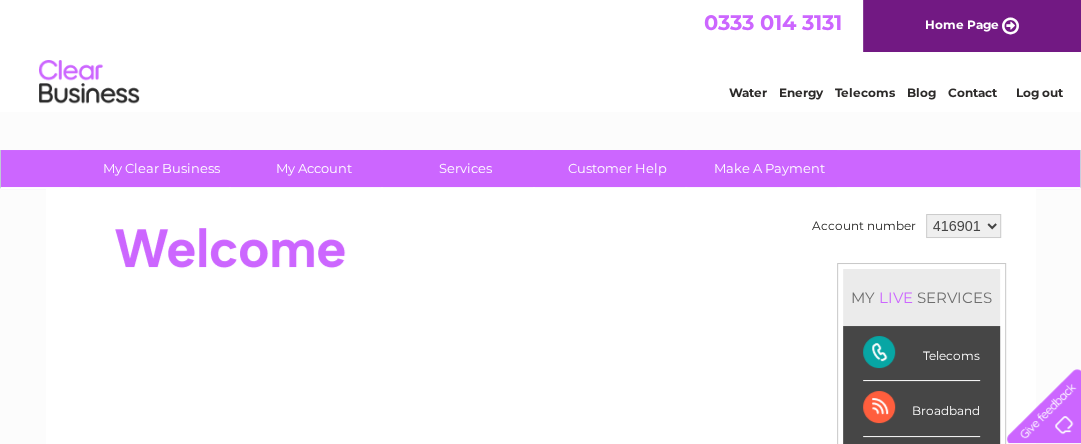 scroll, scrollTop: 0, scrollLeft: 0, axis: both 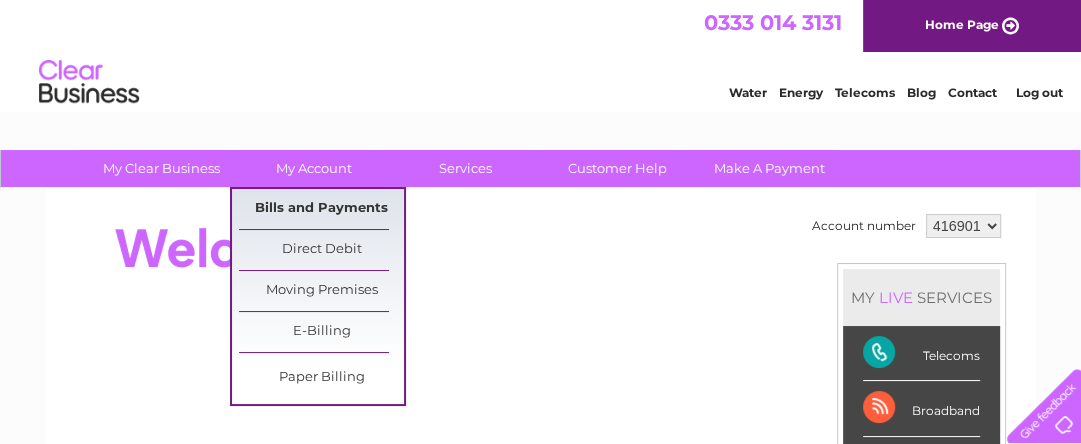 click on "Bills and Payments" at bounding box center [321, 209] 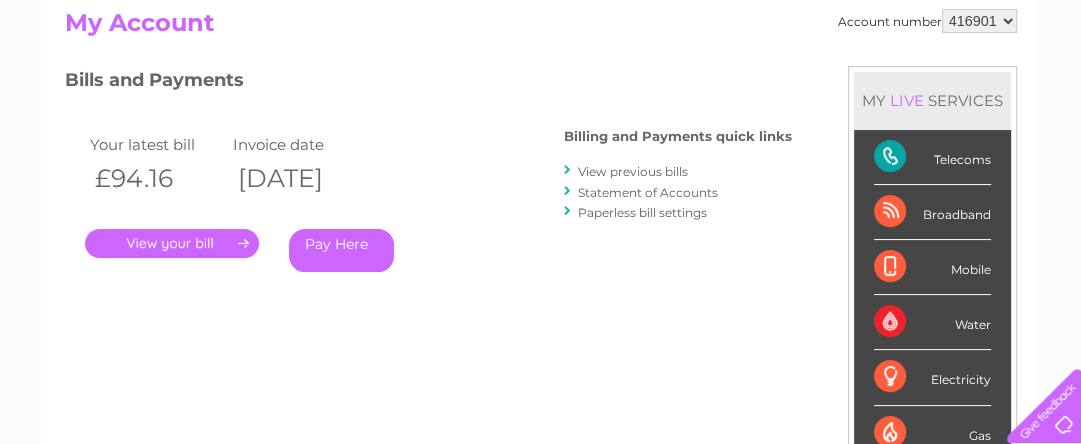 scroll, scrollTop: 192, scrollLeft: 0, axis: vertical 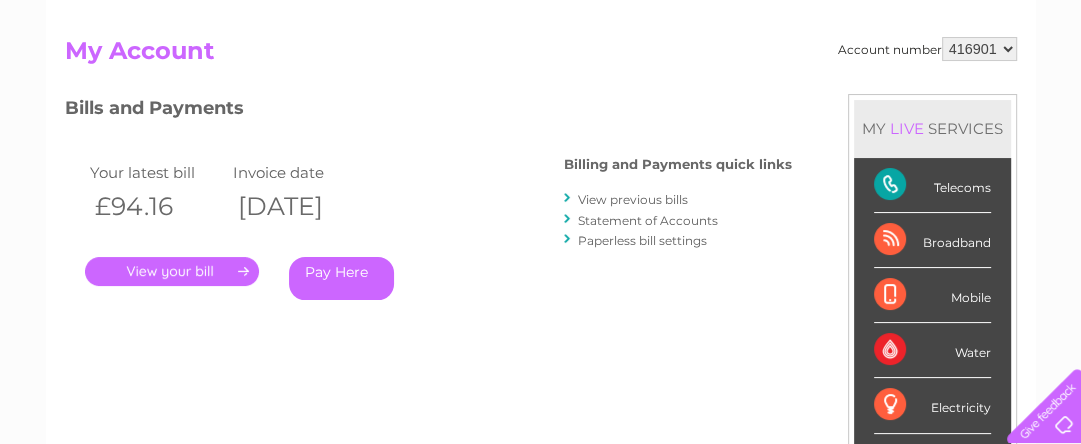 click on "." at bounding box center (172, 271) 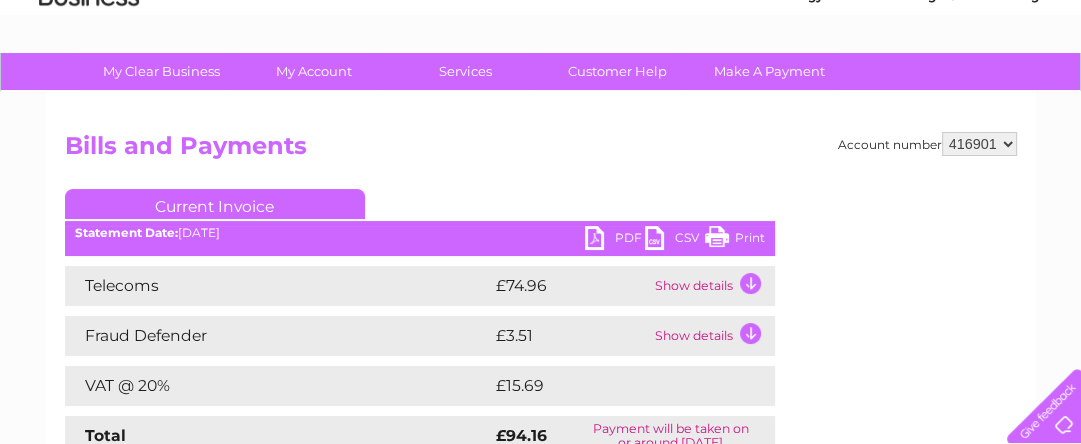 scroll, scrollTop: 96, scrollLeft: 0, axis: vertical 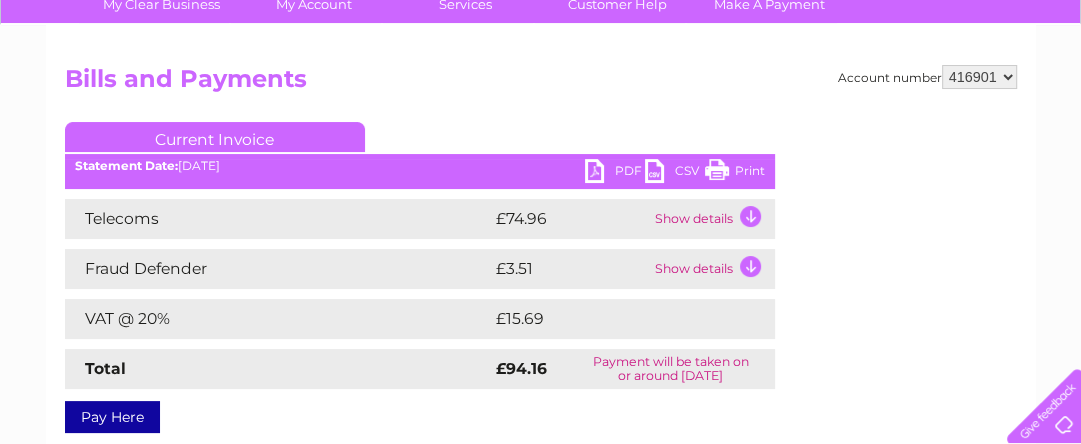 click on "416901
905783" at bounding box center [979, 77] 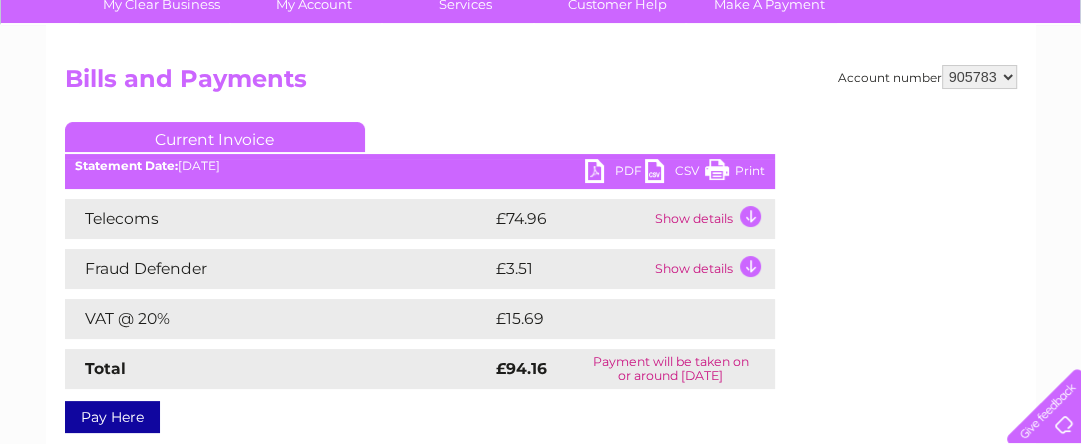 click on "416901
905783" at bounding box center (979, 77) 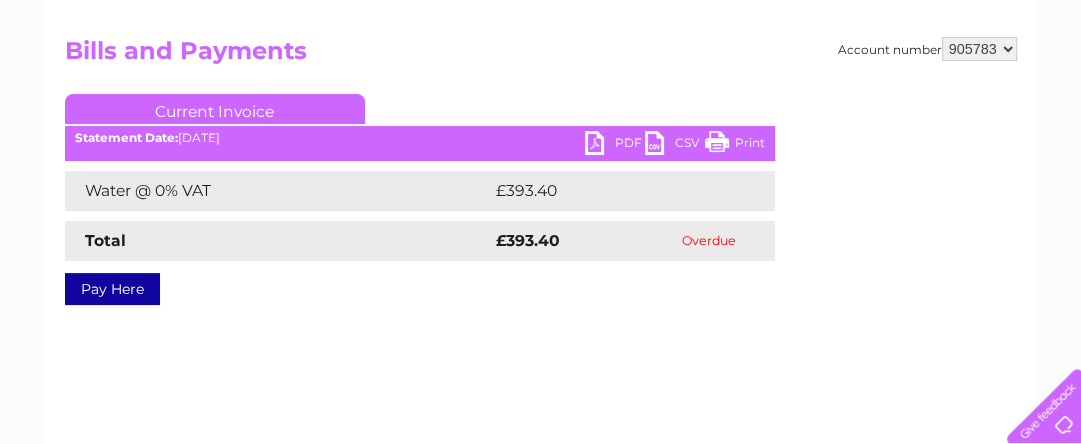 scroll, scrollTop: 224, scrollLeft: 0, axis: vertical 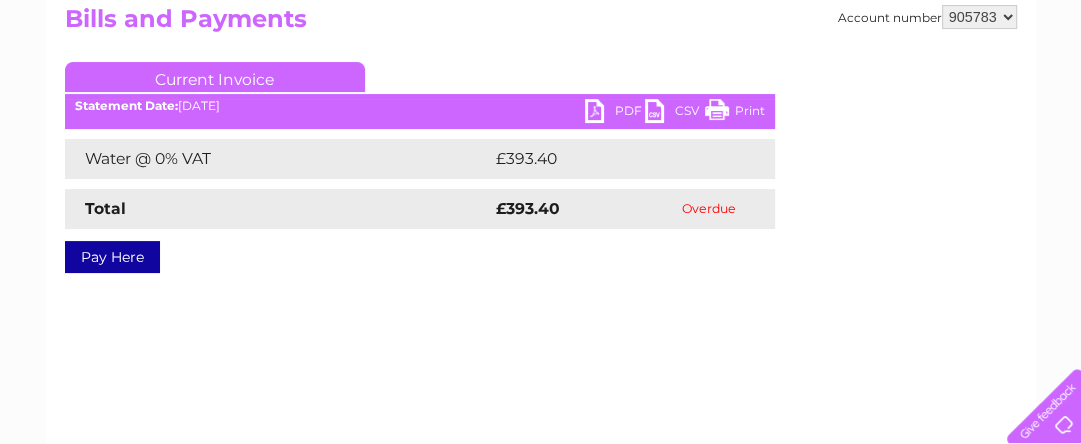 click on "PDF" at bounding box center (615, 113) 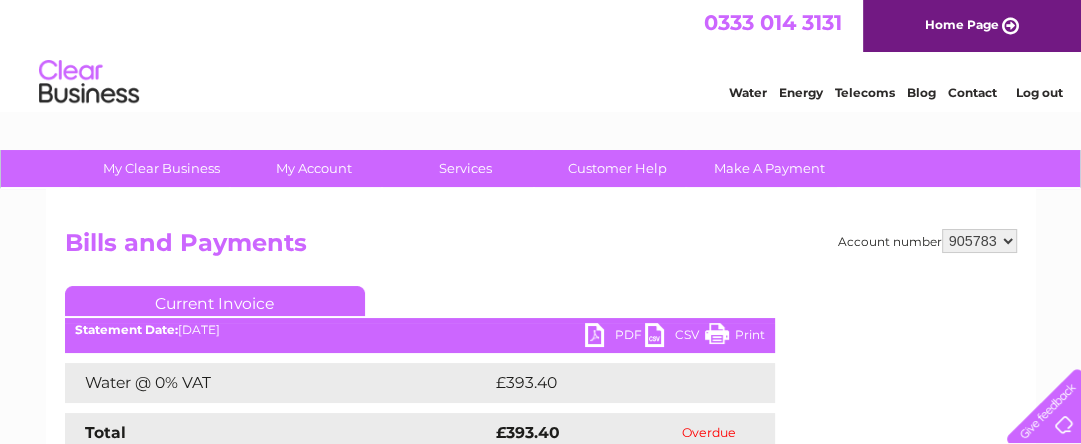 scroll, scrollTop: 0, scrollLeft: 0, axis: both 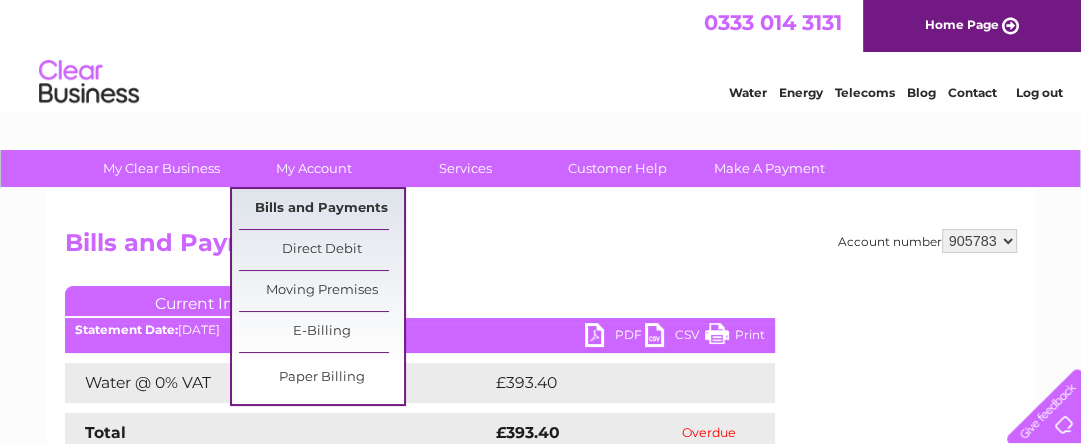 click on "Bills and Payments" at bounding box center [321, 209] 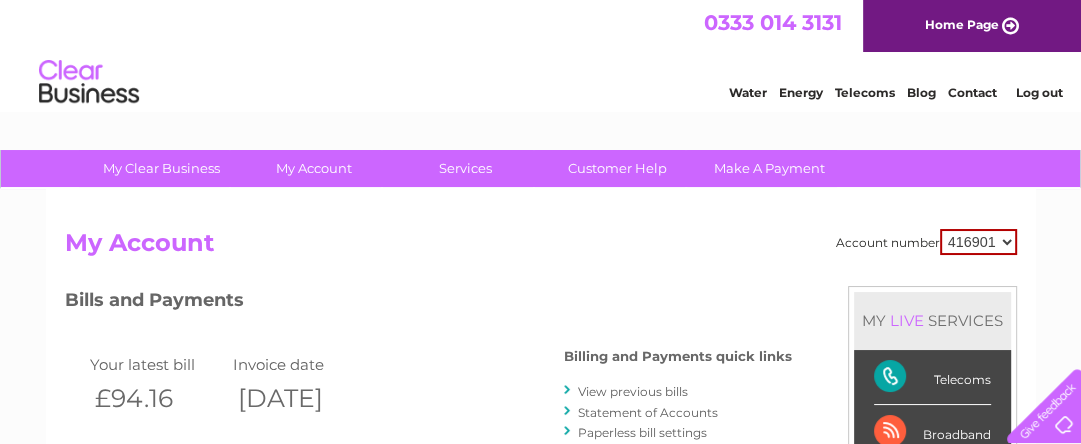 scroll, scrollTop: 0, scrollLeft: 0, axis: both 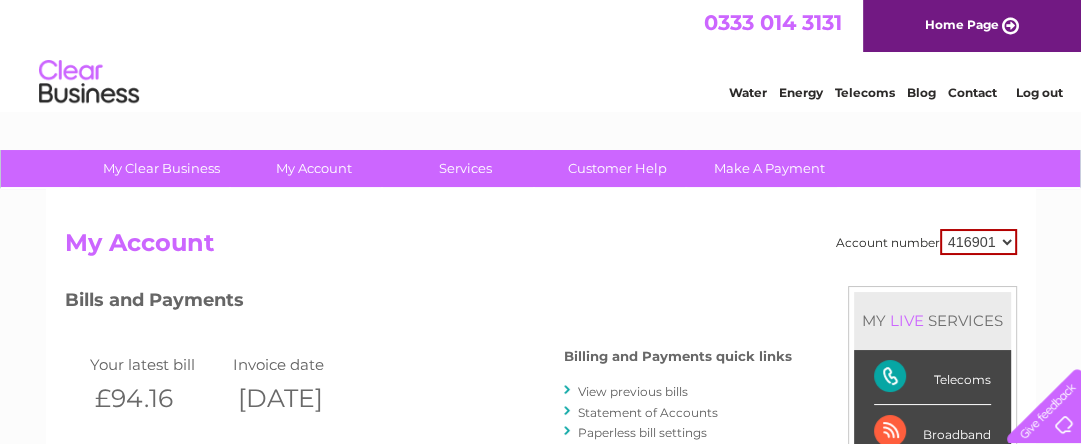 click on "Log out" at bounding box center (1038, 92) 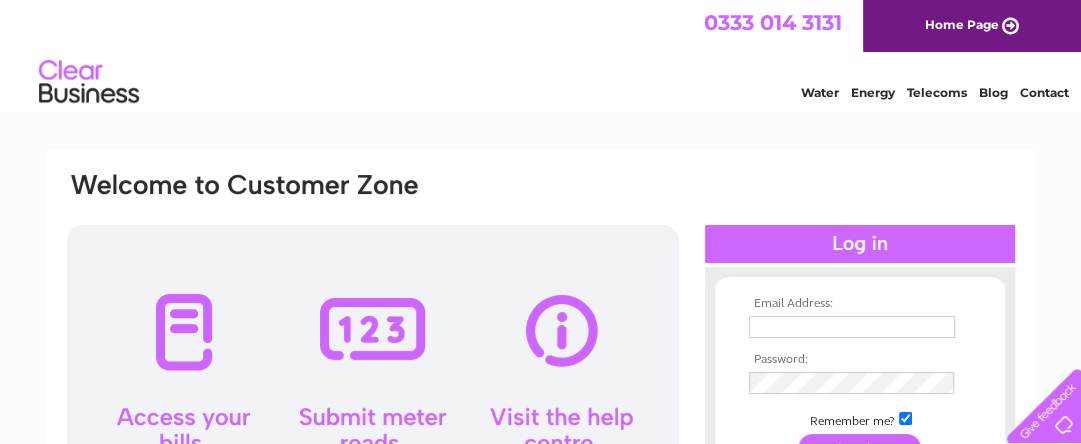 scroll, scrollTop: 0, scrollLeft: 0, axis: both 